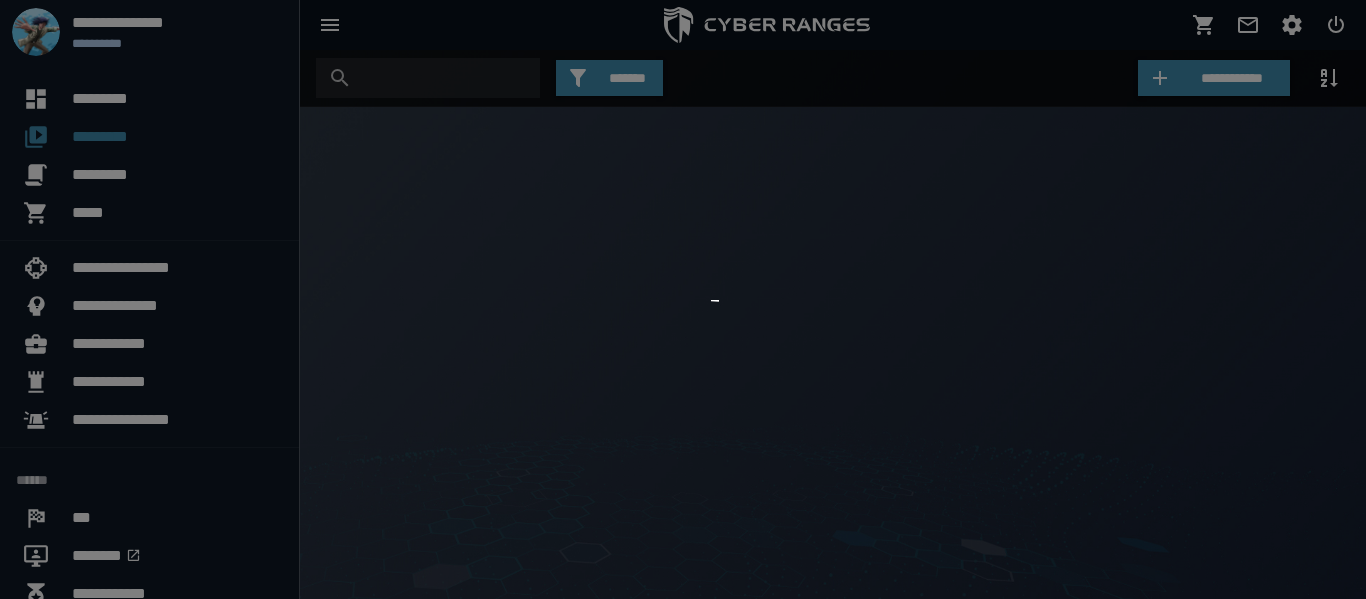 scroll, scrollTop: 0, scrollLeft: 0, axis: both 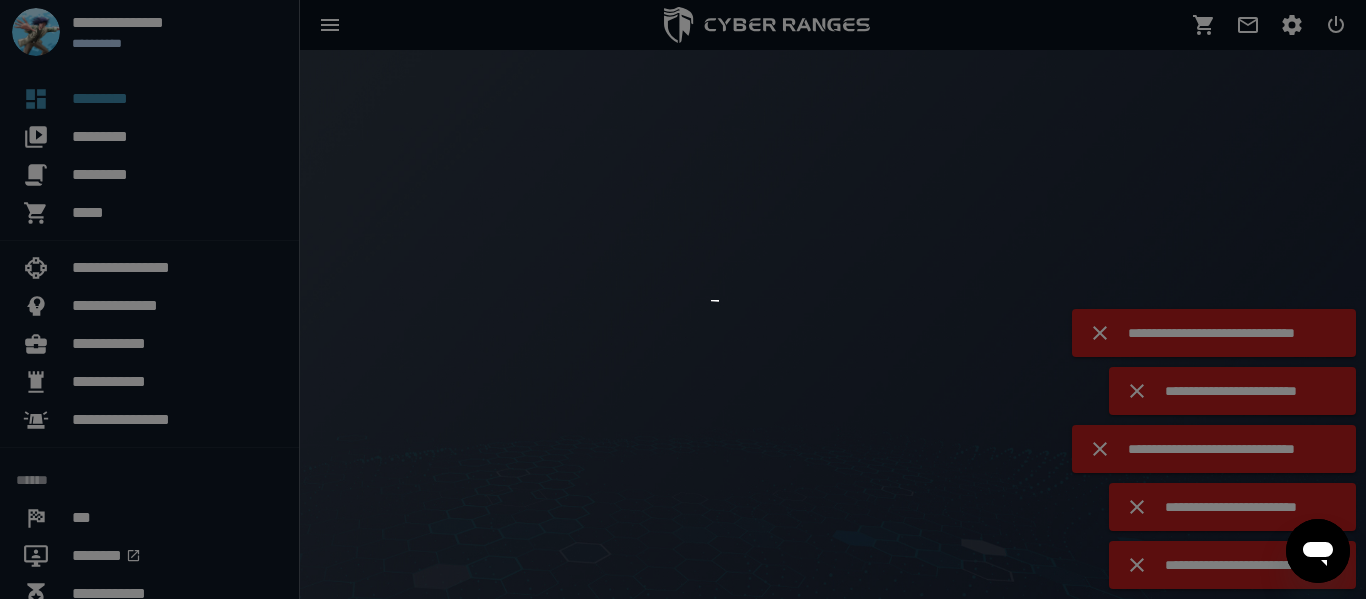 click at bounding box center [683, 299] 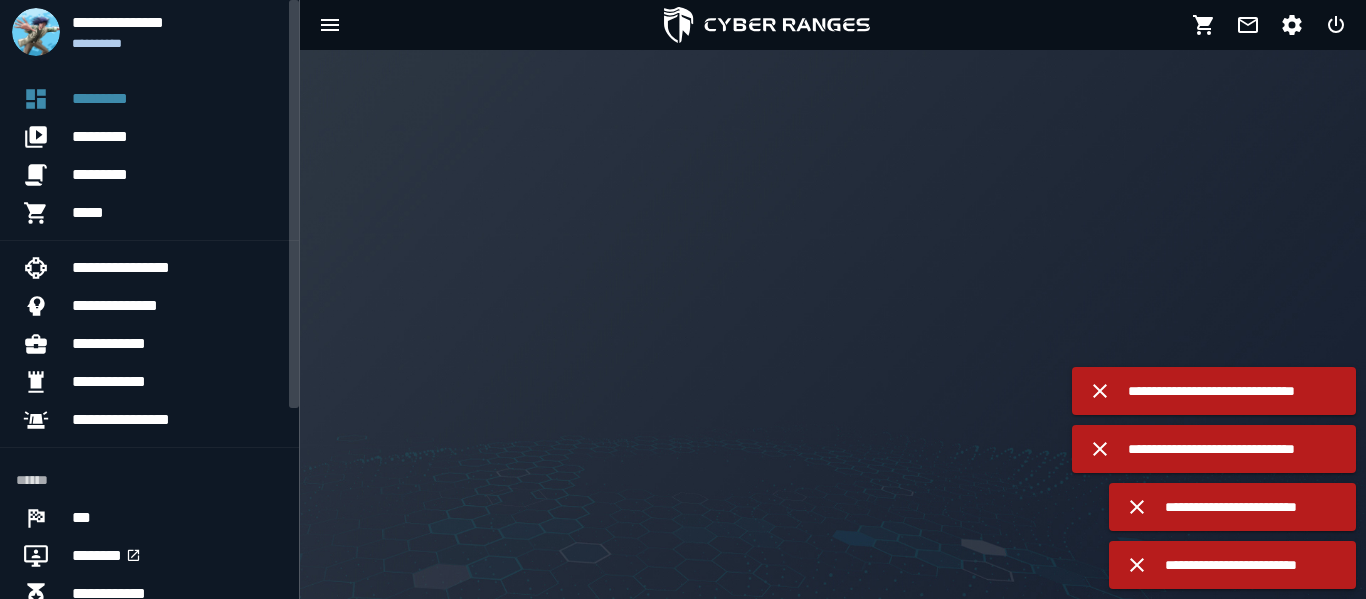 scroll, scrollTop: 0, scrollLeft: 0, axis: both 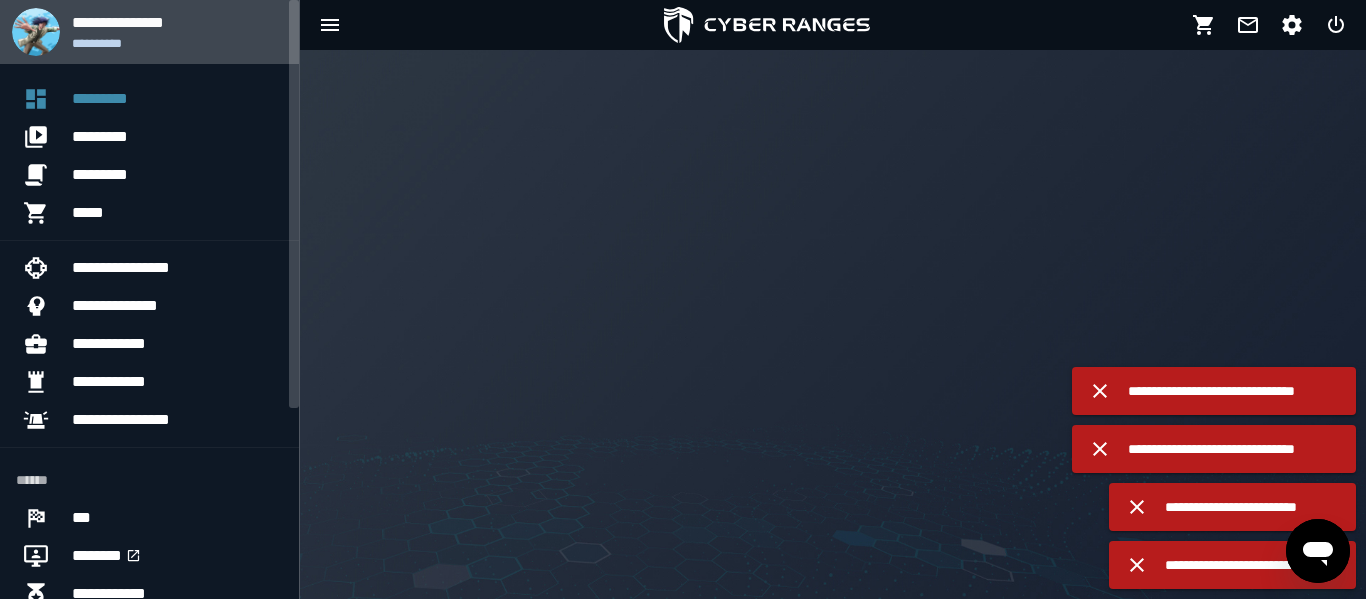 click on "**********" at bounding box center (177, 43) 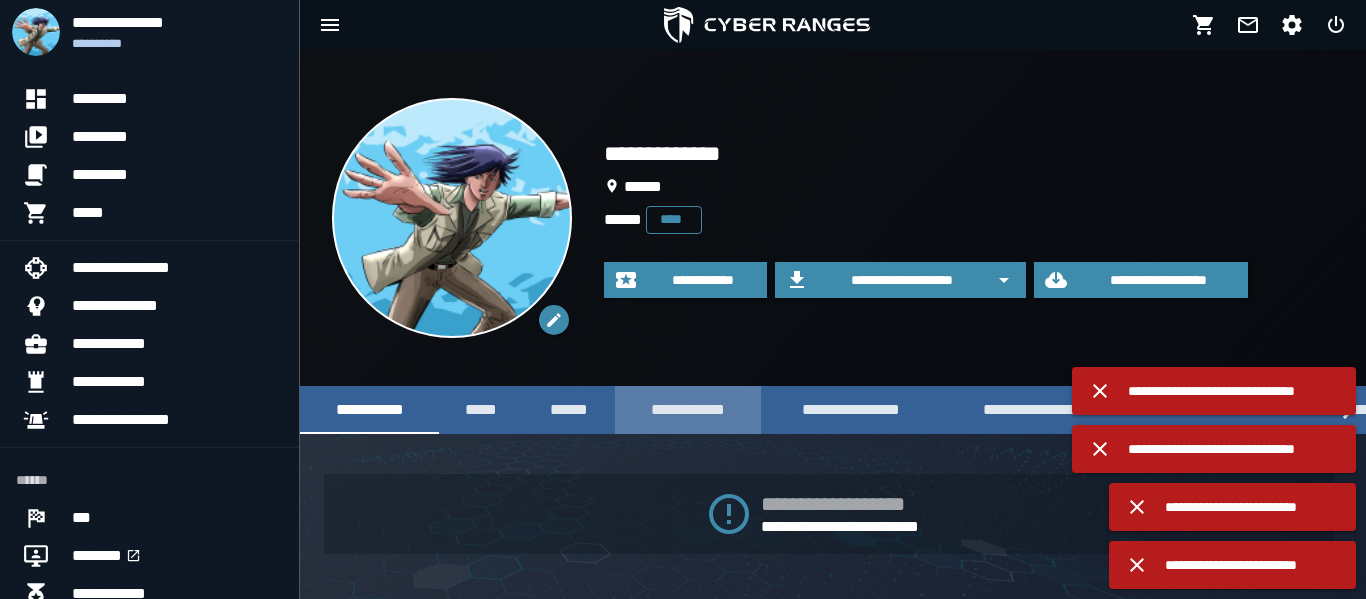 click on "**********" at bounding box center [688, 409] 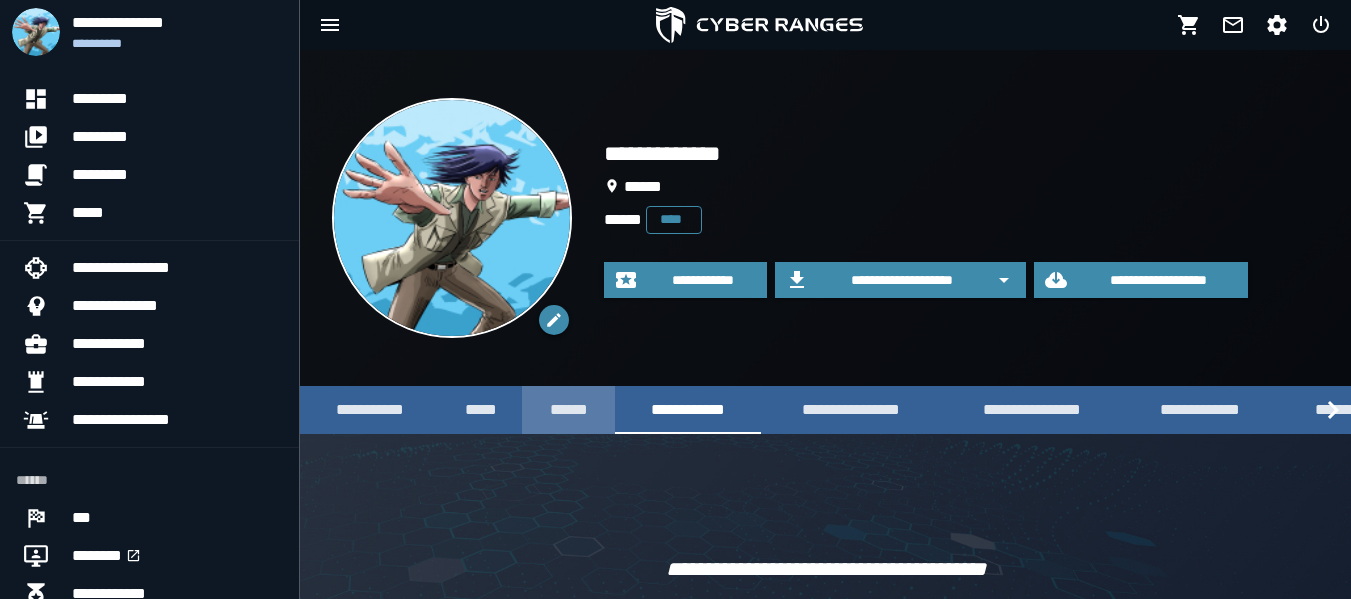 click on "******" at bounding box center (568, 409) 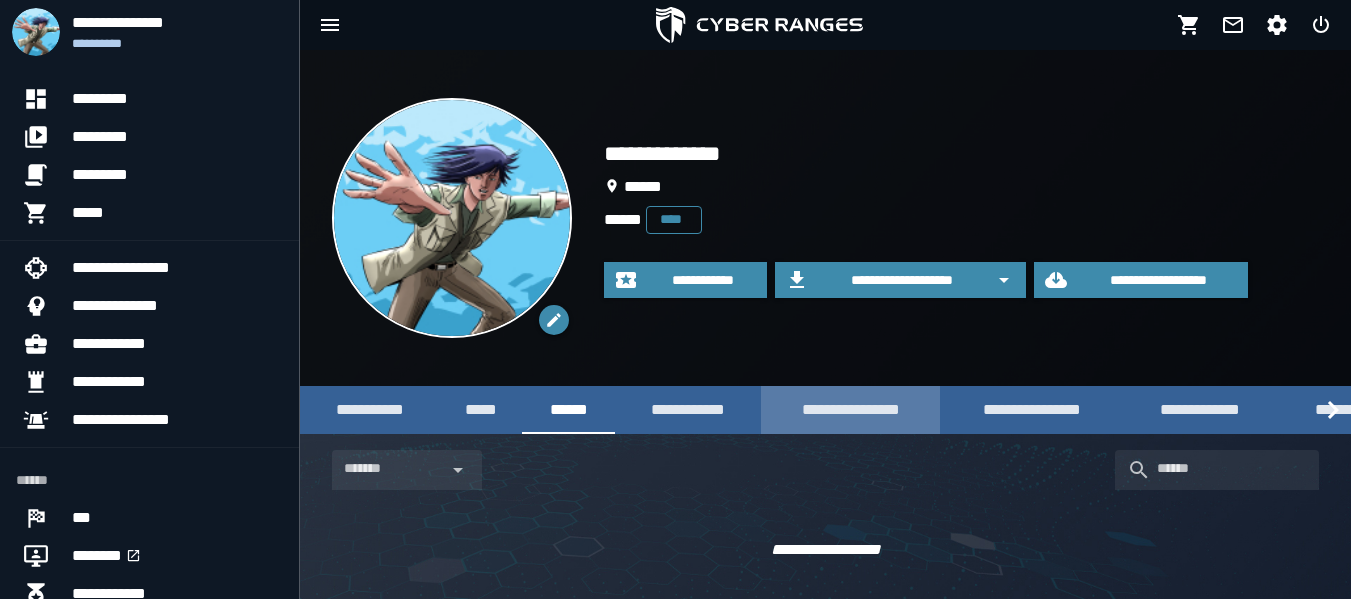 click on "**********" at bounding box center [850, 409] 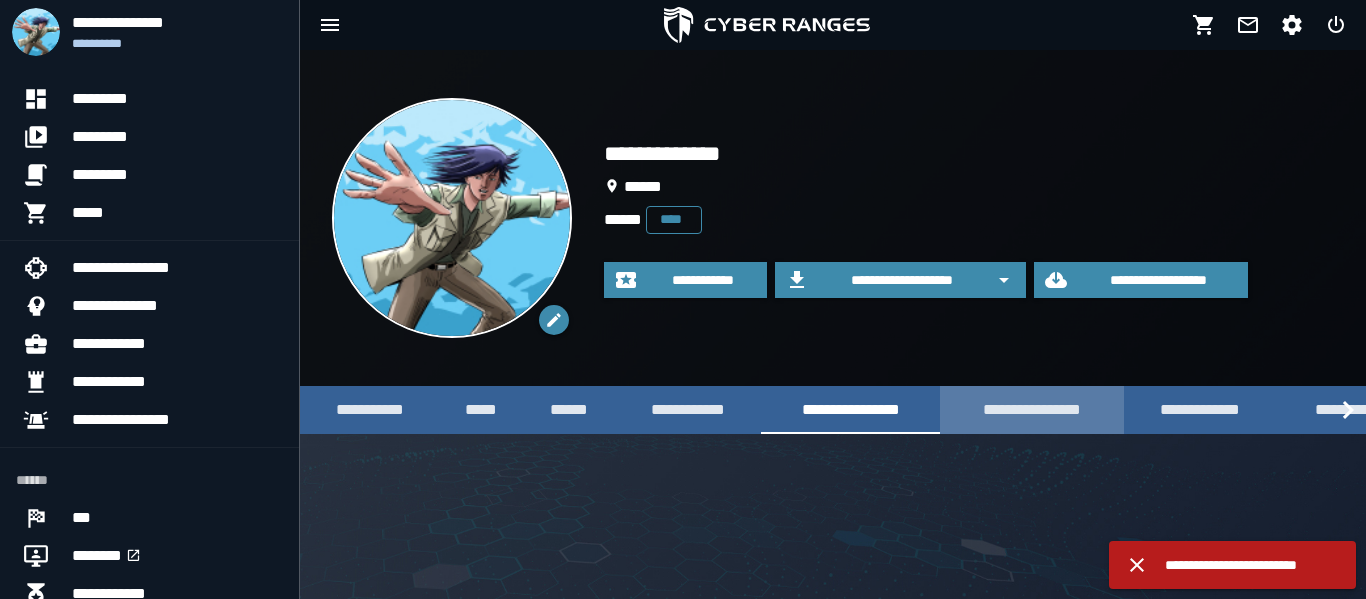 click on "**********" at bounding box center [1032, 409] 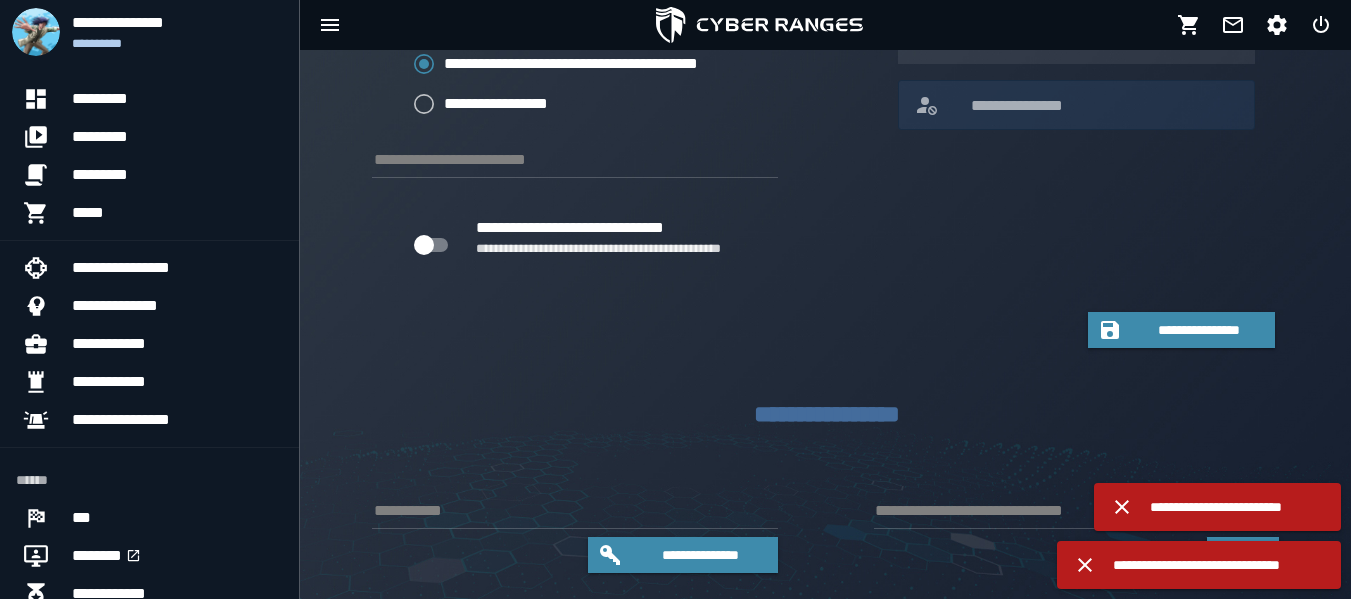 scroll, scrollTop: 948, scrollLeft: 0, axis: vertical 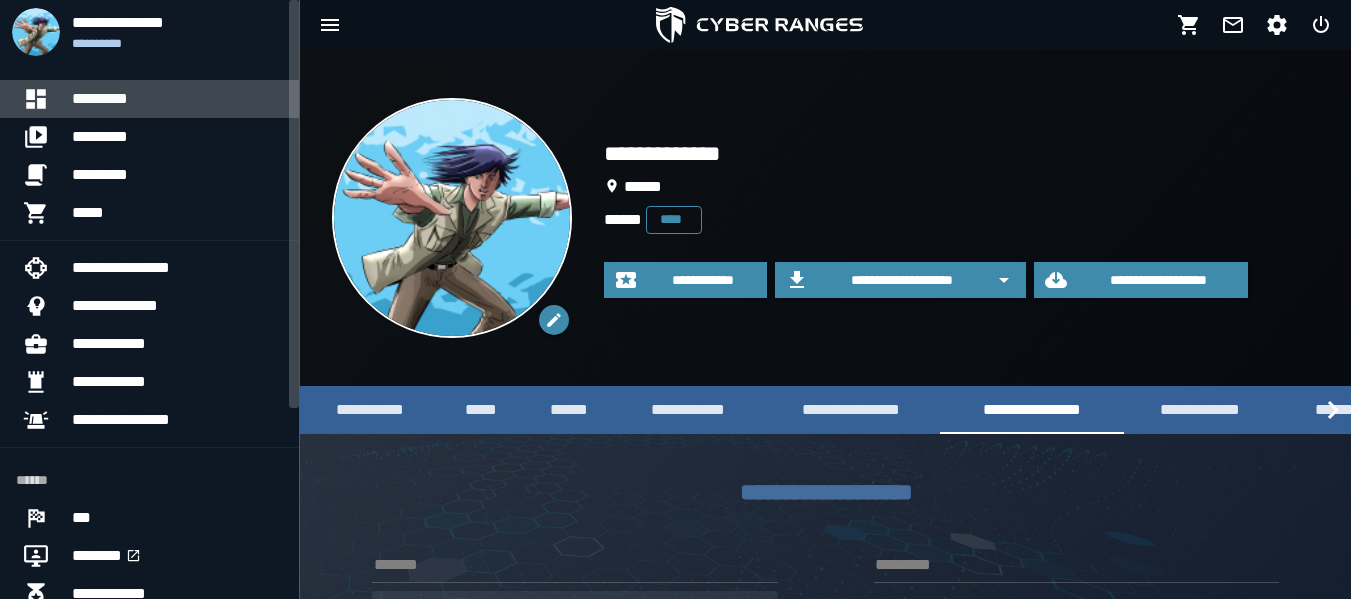 click on "*********" at bounding box center [177, 99] 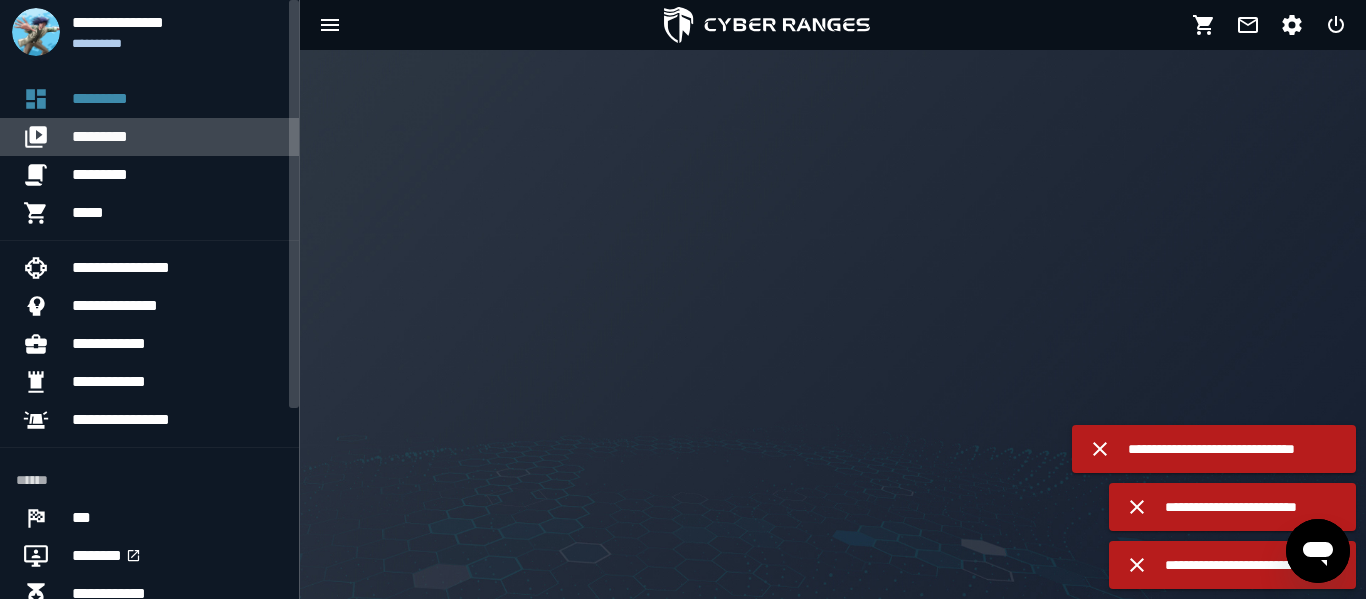 click on "*********" at bounding box center (177, 137) 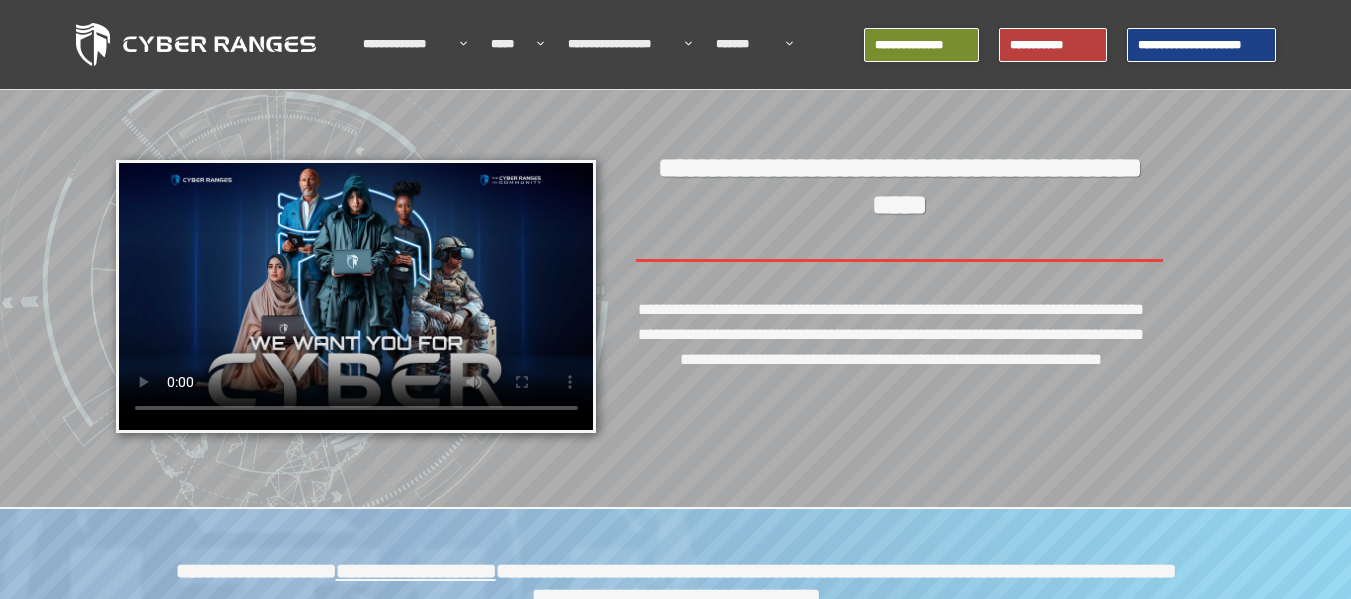 scroll, scrollTop: 0, scrollLeft: 0, axis: both 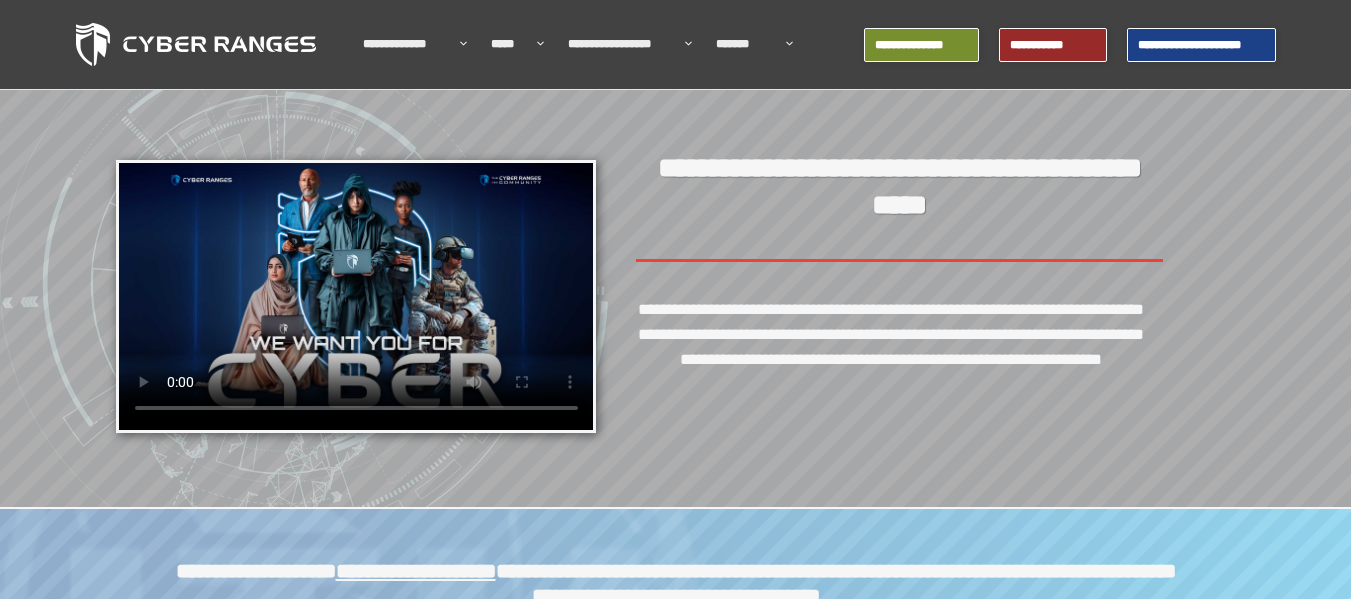 click on "**********" at bounding box center [1053, 45] 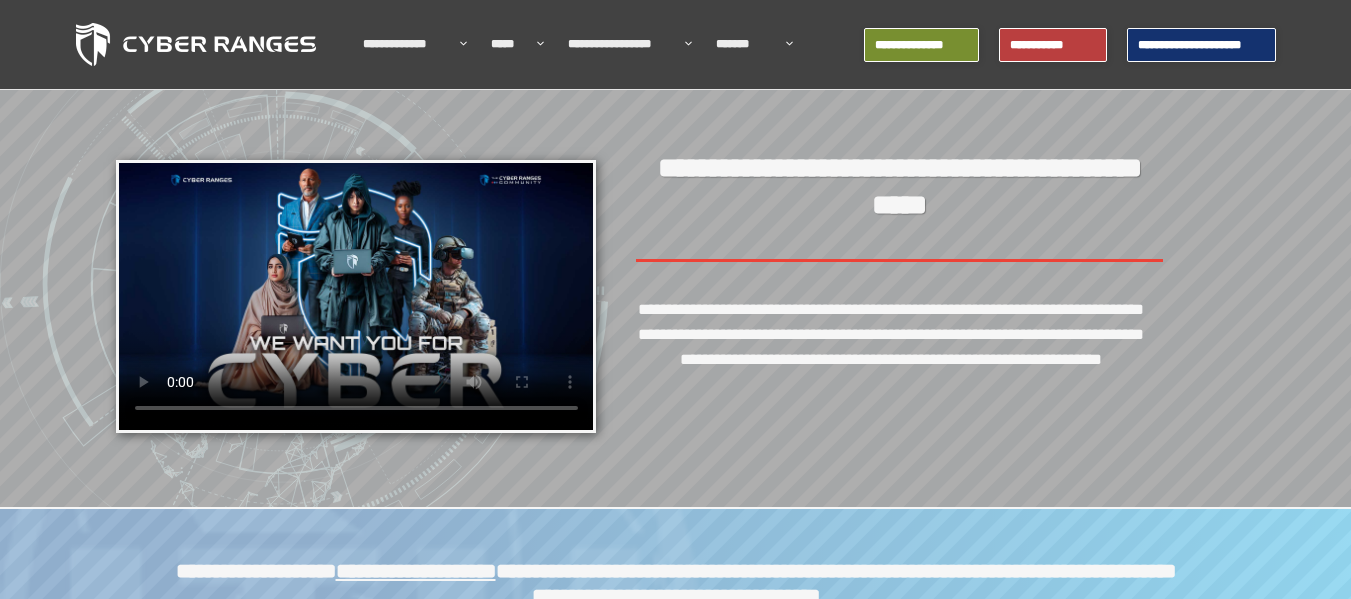 click on "**********" at bounding box center [1201, 45] 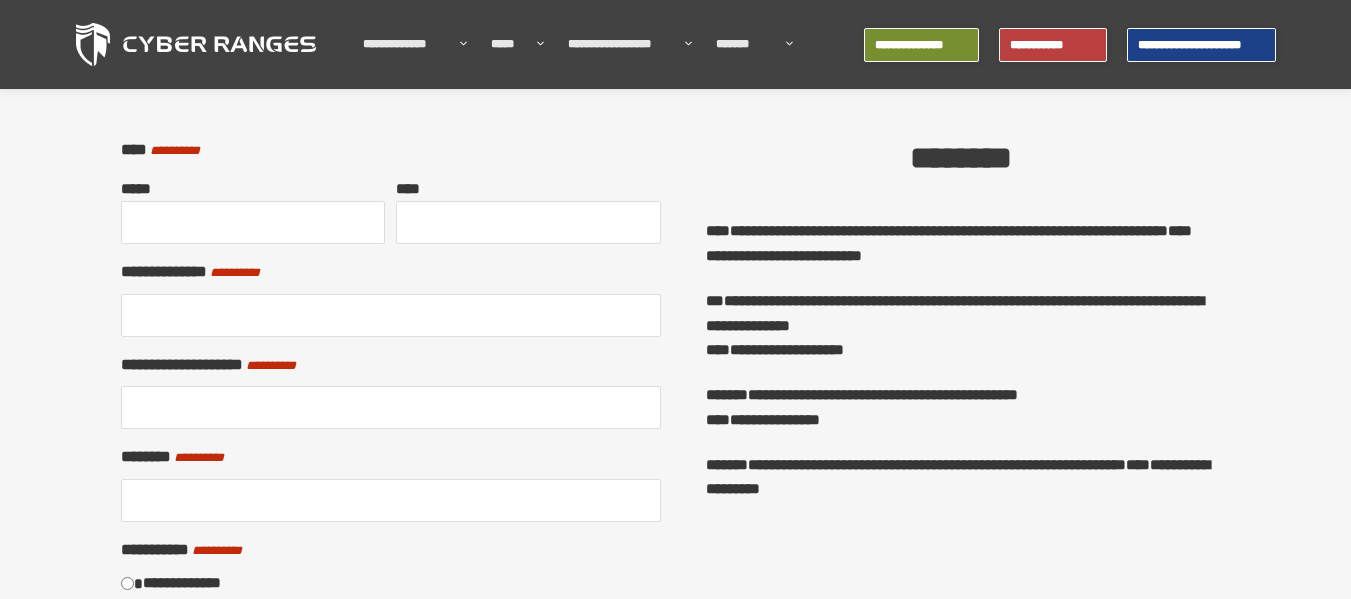 scroll, scrollTop: 221, scrollLeft: 0, axis: vertical 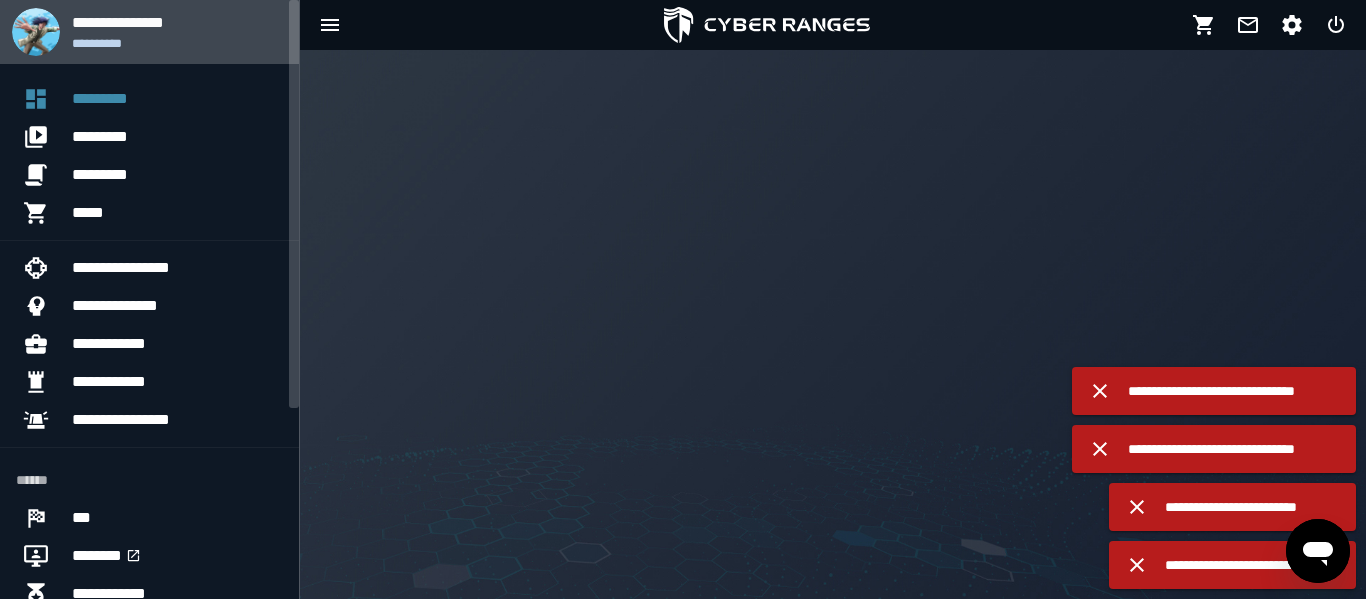 click at bounding box center (36, 32) 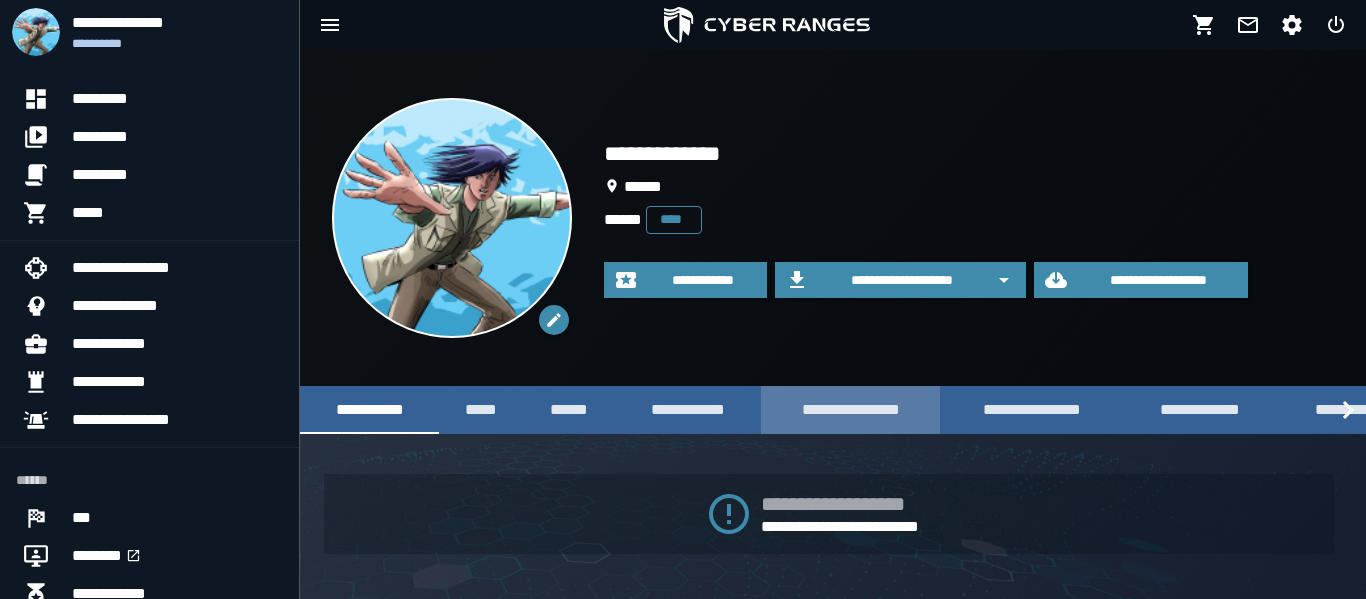 click on "**********" at bounding box center [850, 409] 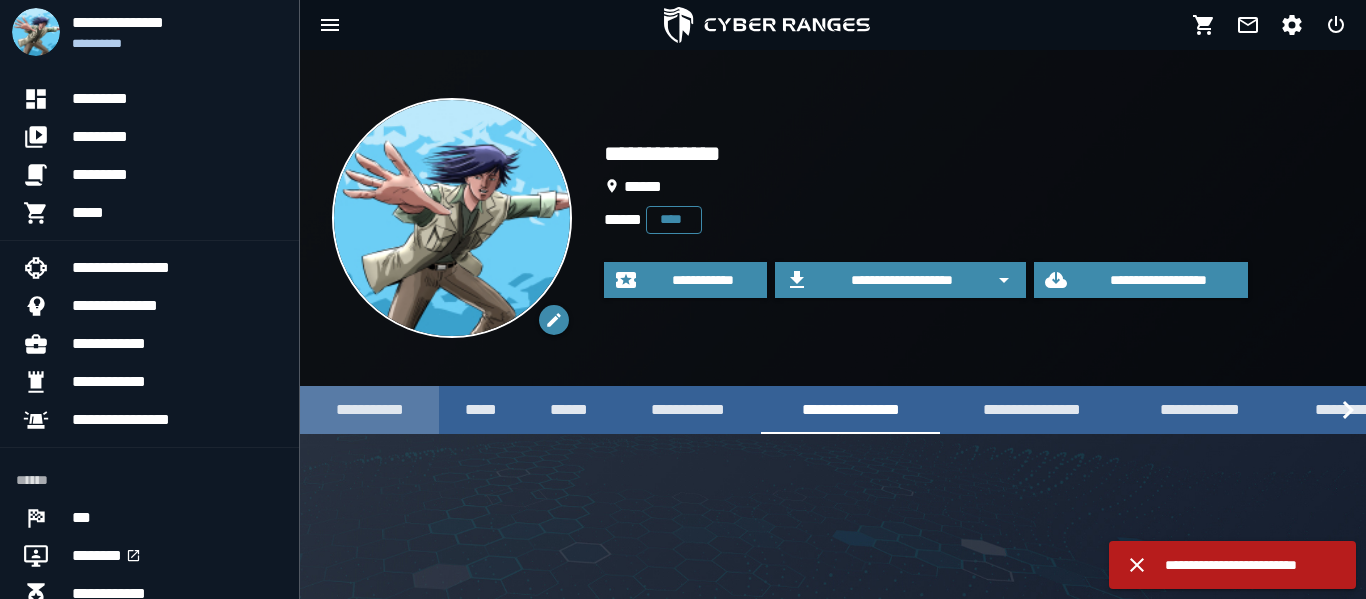 click on "**********" 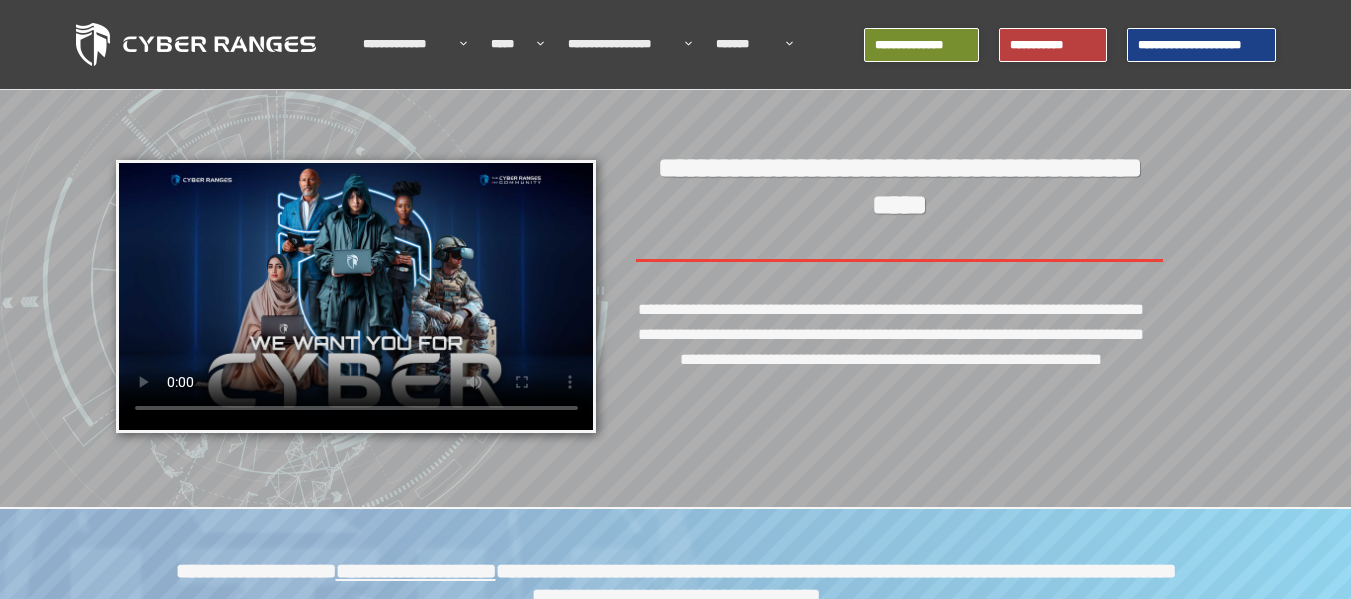 scroll, scrollTop: 0, scrollLeft: 0, axis: both 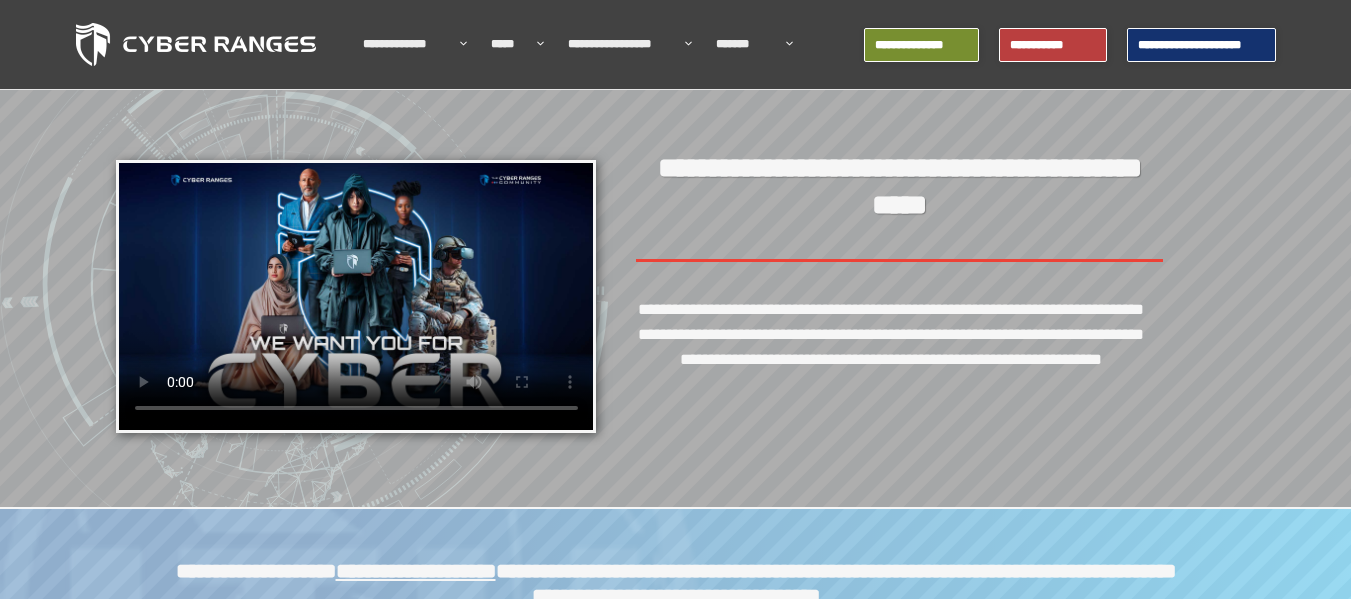 click on "**********" at bounding box center (1201, 45) 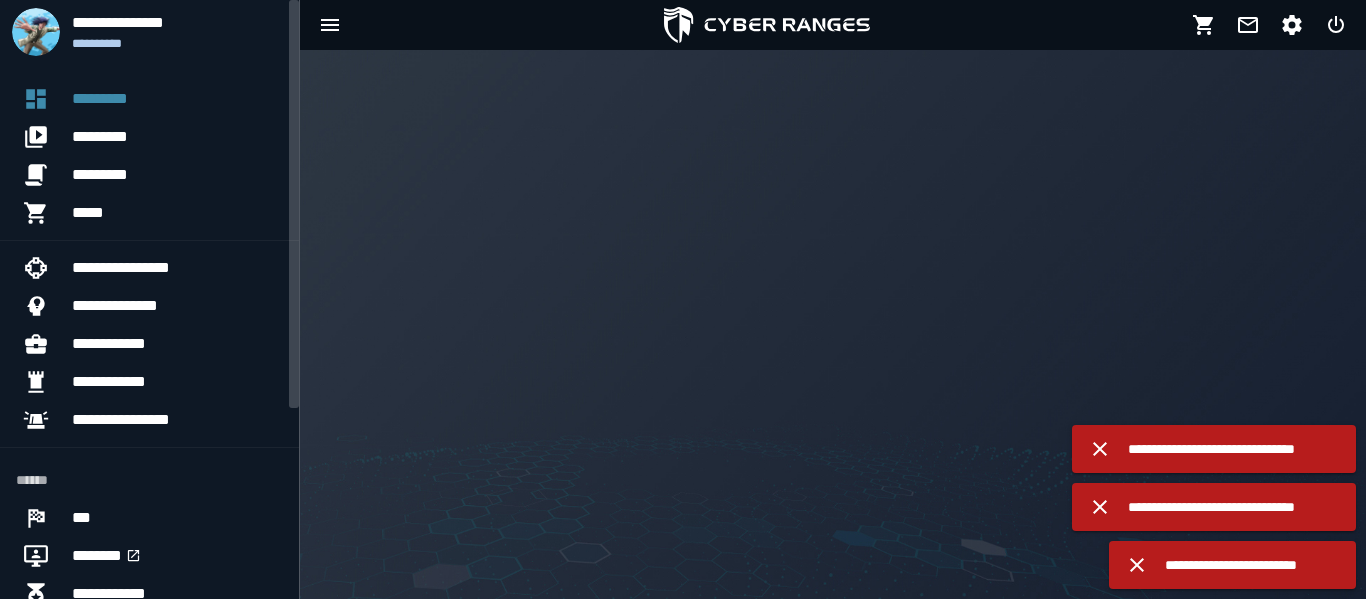 scroll, scrollTop: 0, scrollLeft: 0, axis: both 